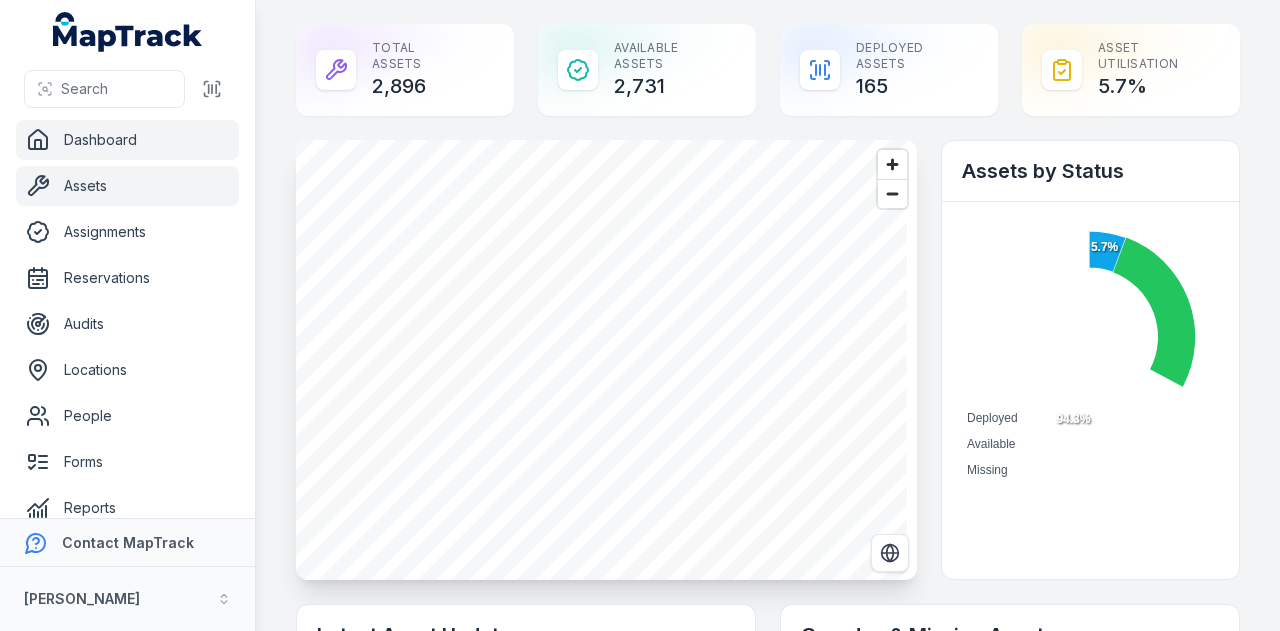 scroll, scrollTop: 0, scrollLeft: 0, axis: both 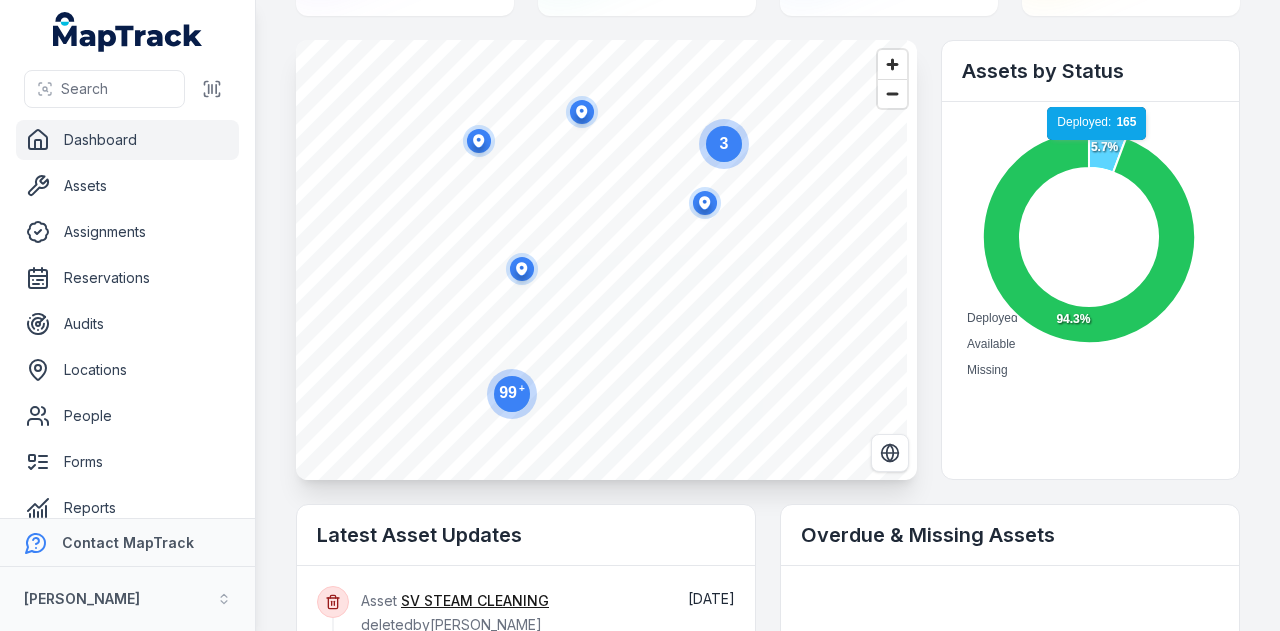 click 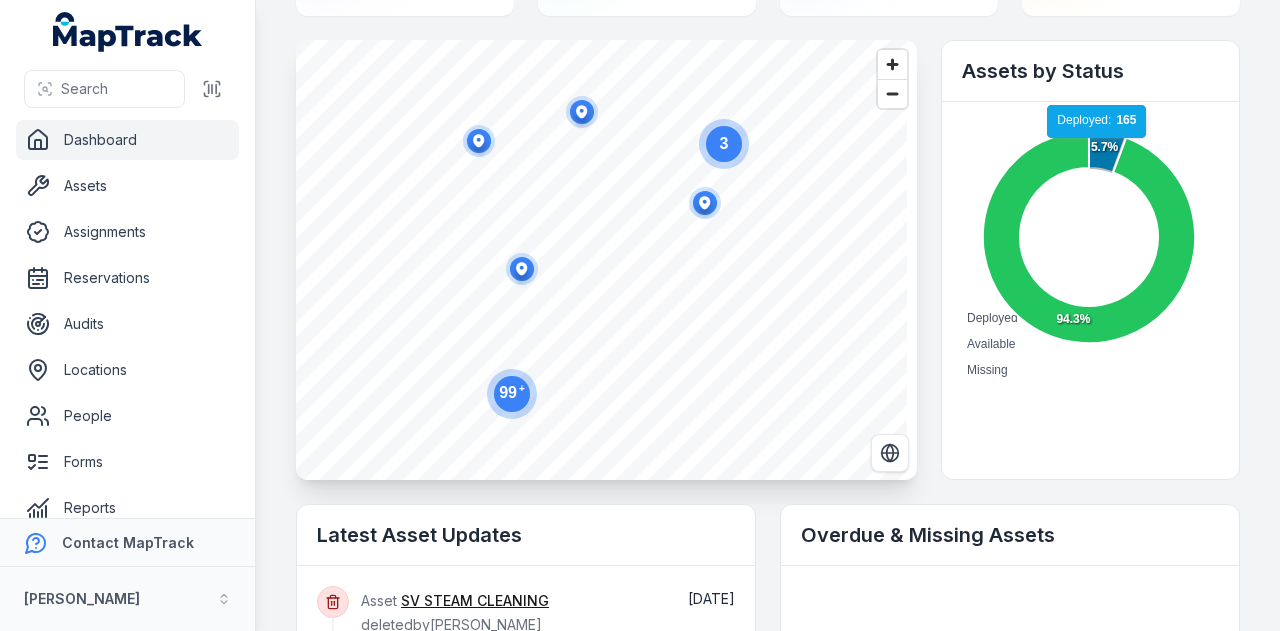 click 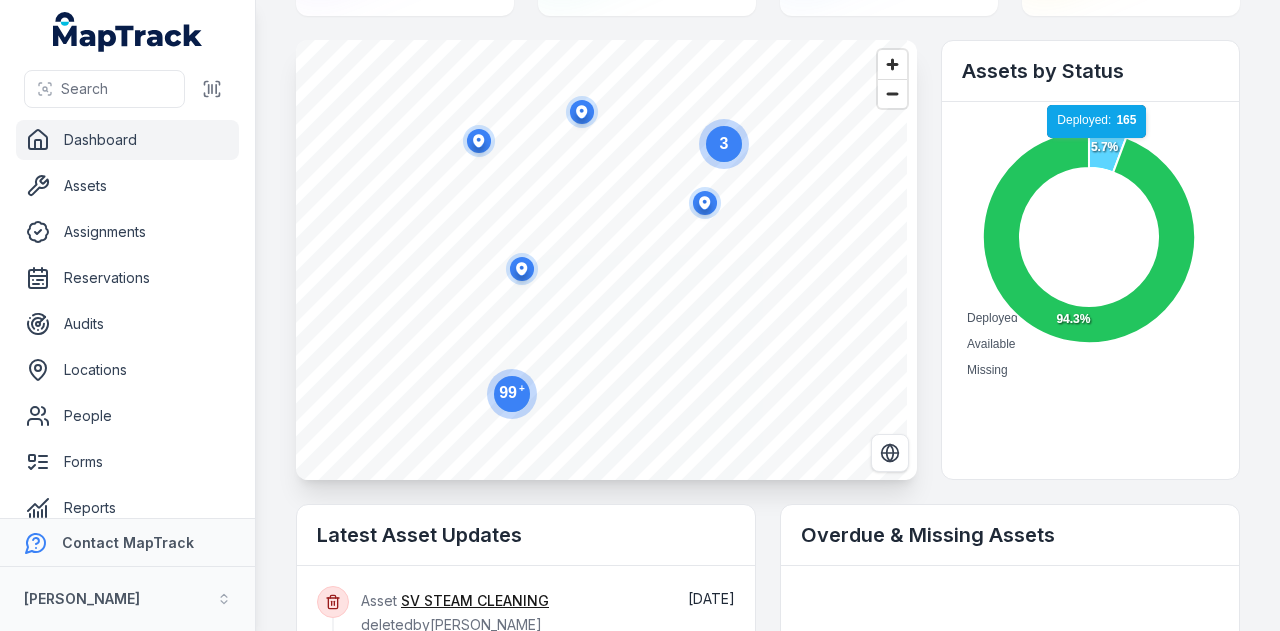 click 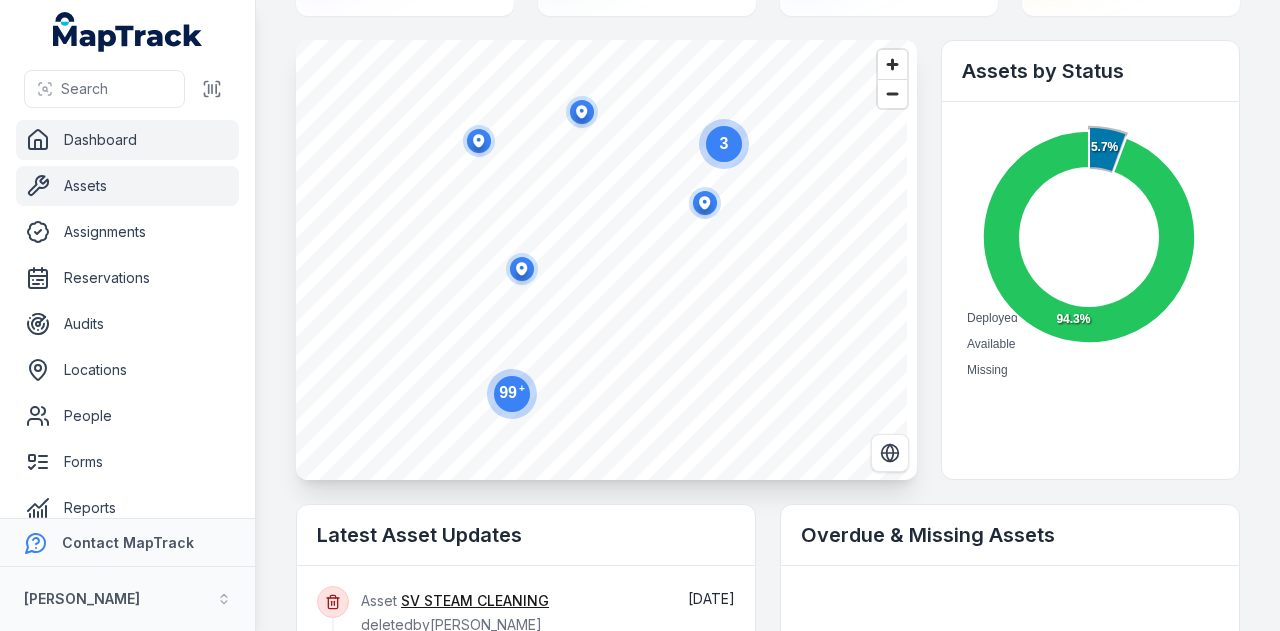 click on "Assets" at bounding box center [127, 186] 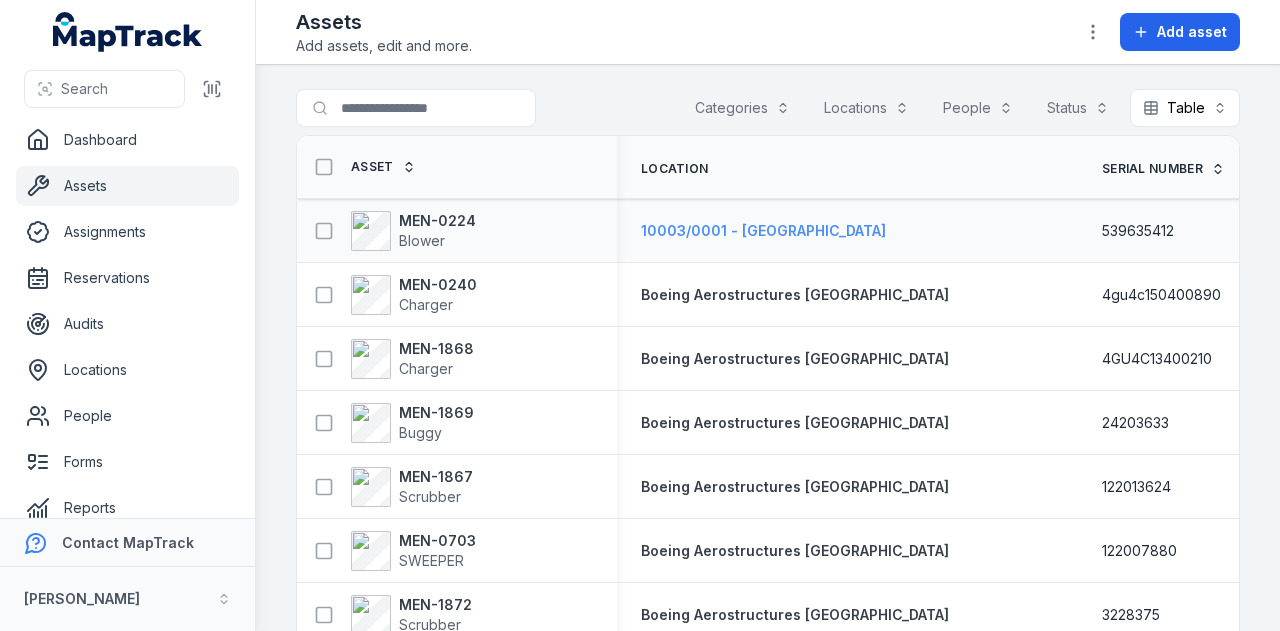 scroll, scrollTop: 0, scrollLeft: 0, axis: both 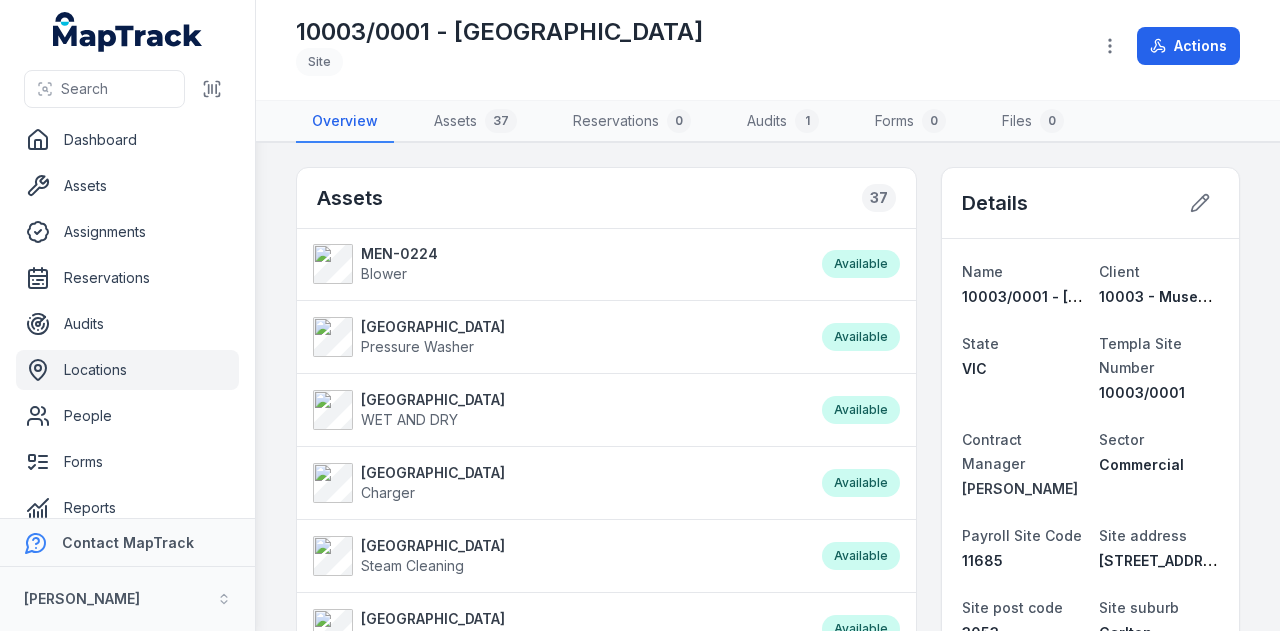 click on "MEN-0224" at bounding box center [399, 254] 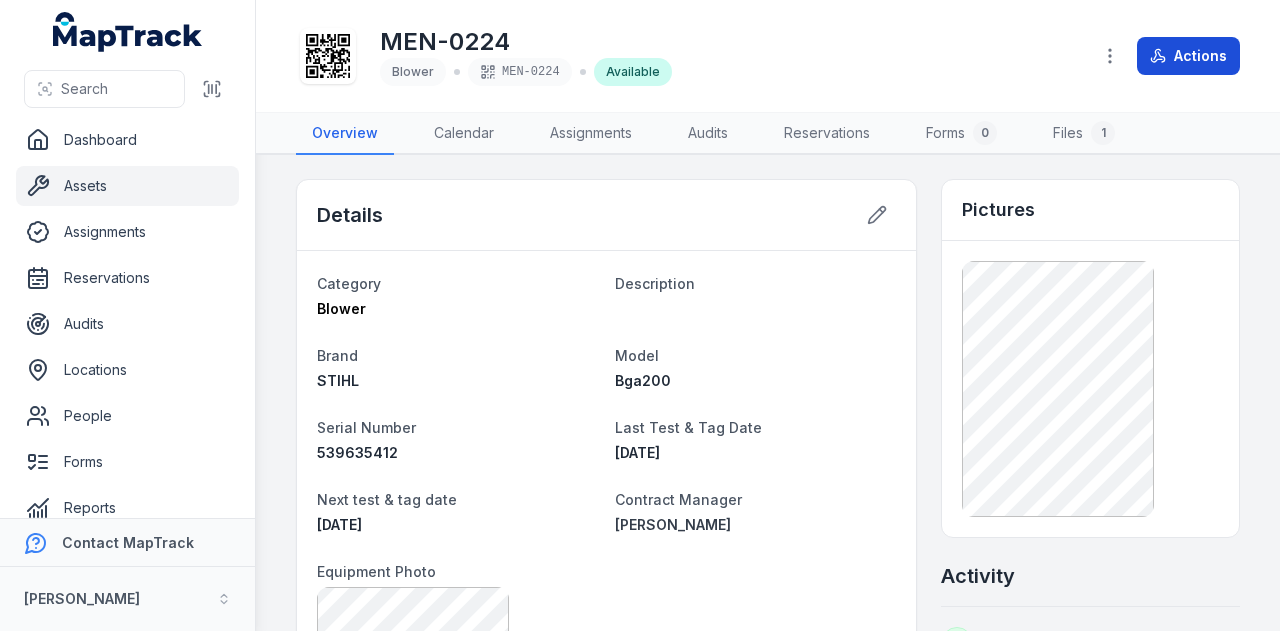 click on "Actions" at bounding box center (1188, 56) 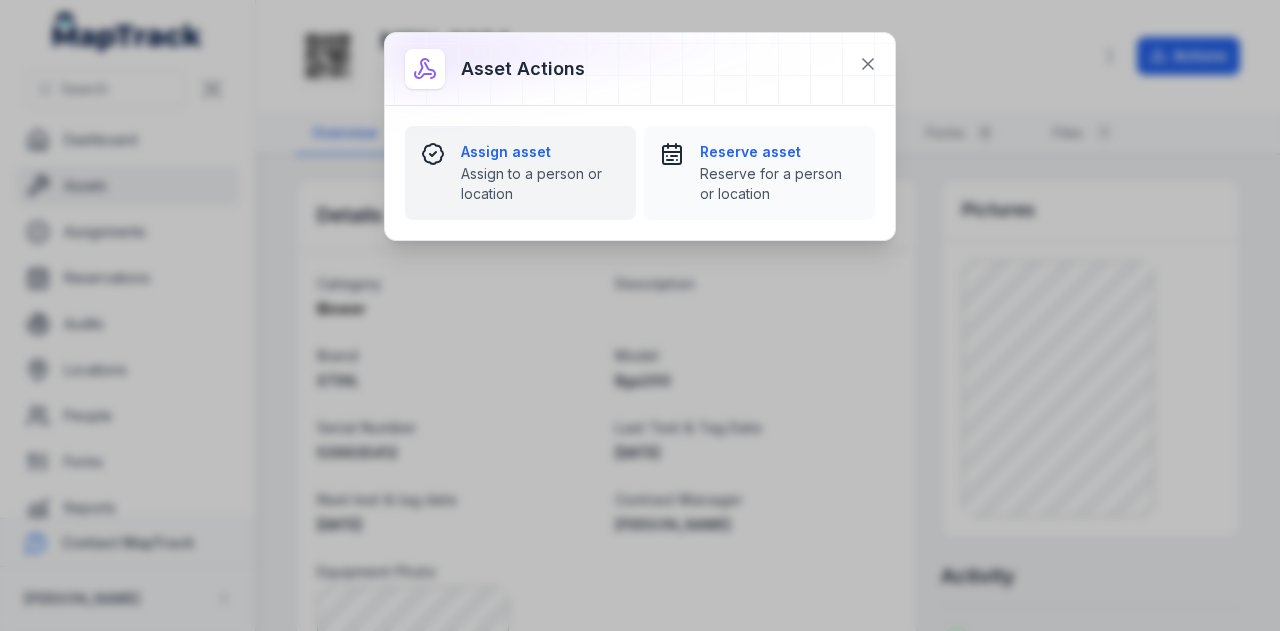 click on "Assign to a person or location" at bounding box center (540, 184) 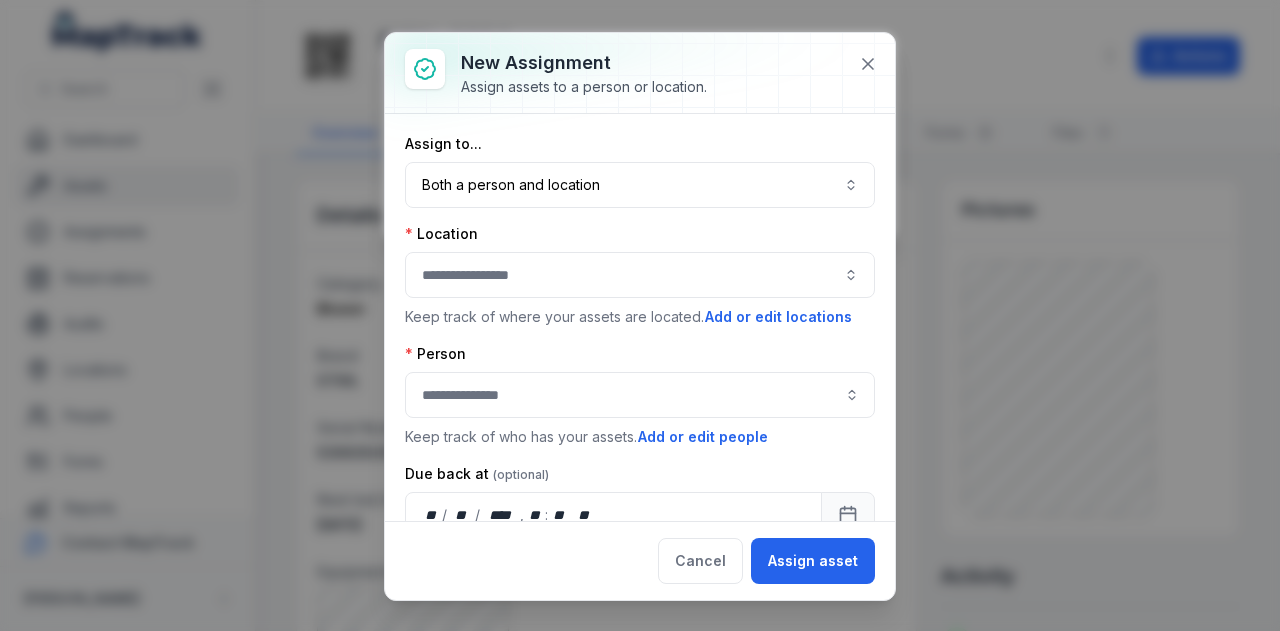 click at bounding box center (640, 275) 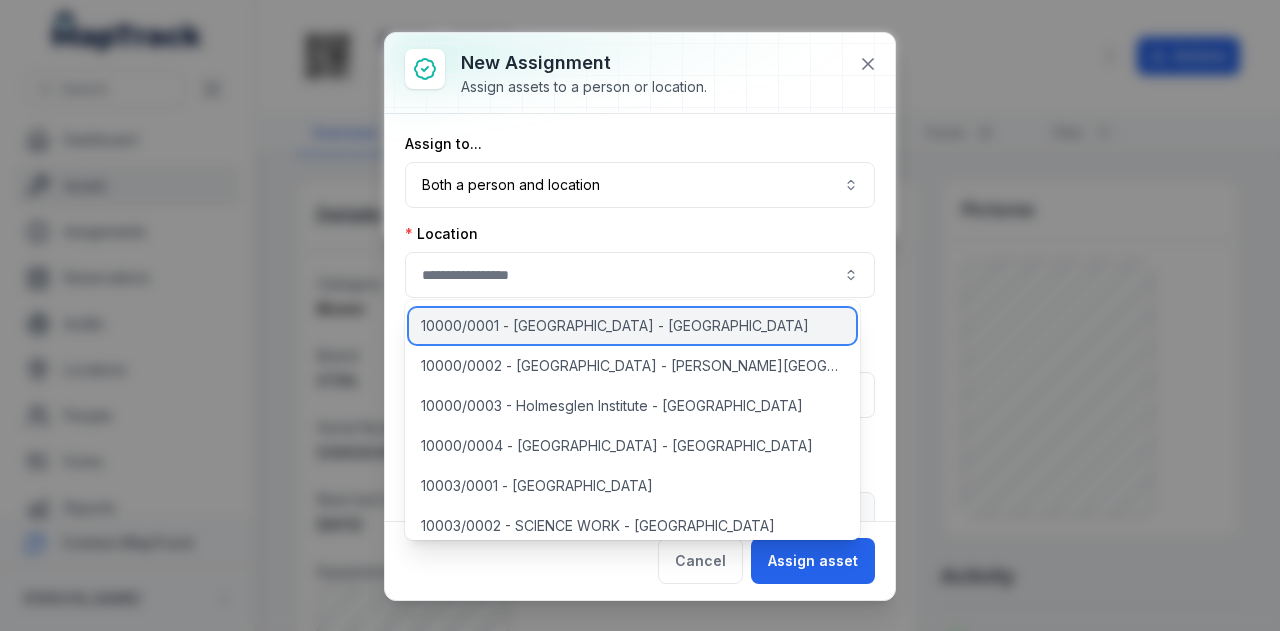 click on "10000/0001 - Holmesglen Institute - Chadstone" at bounding box center [615, 326] 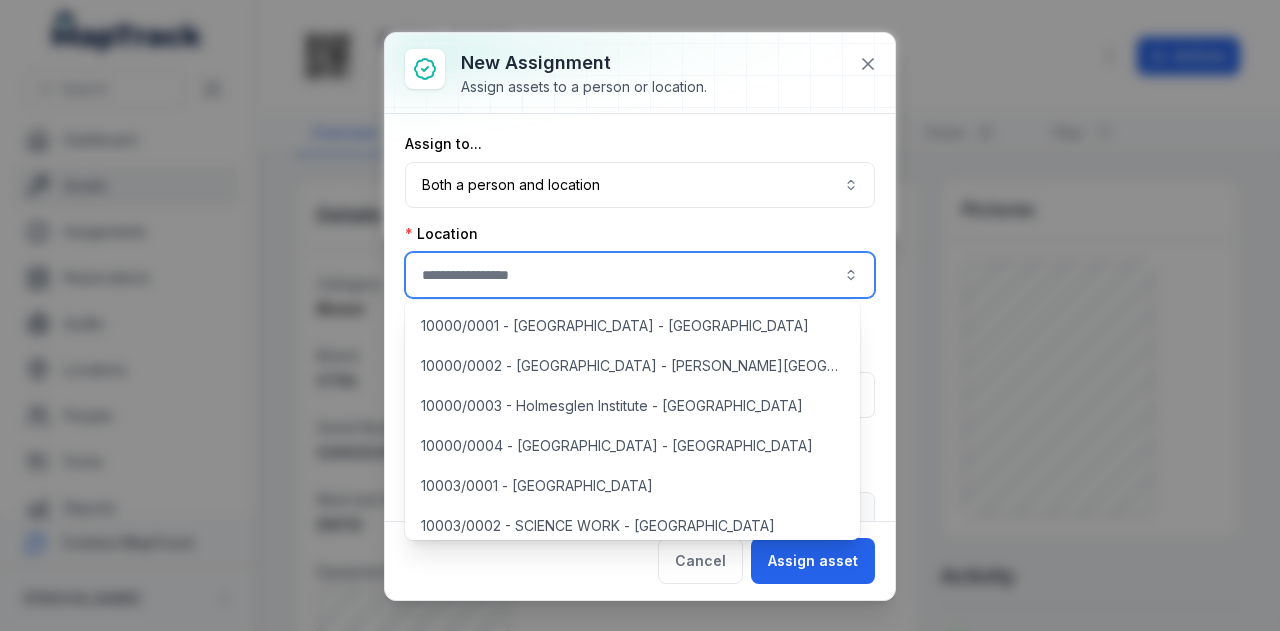 type on "**********" 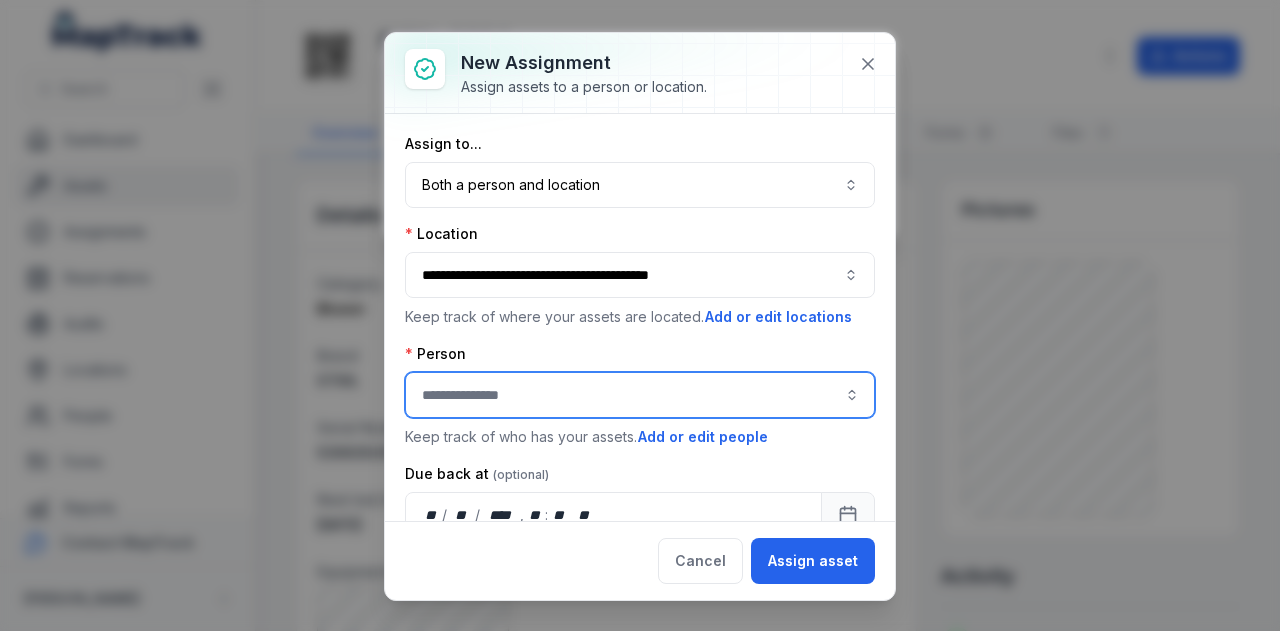 click at bounding box center (640, 395) 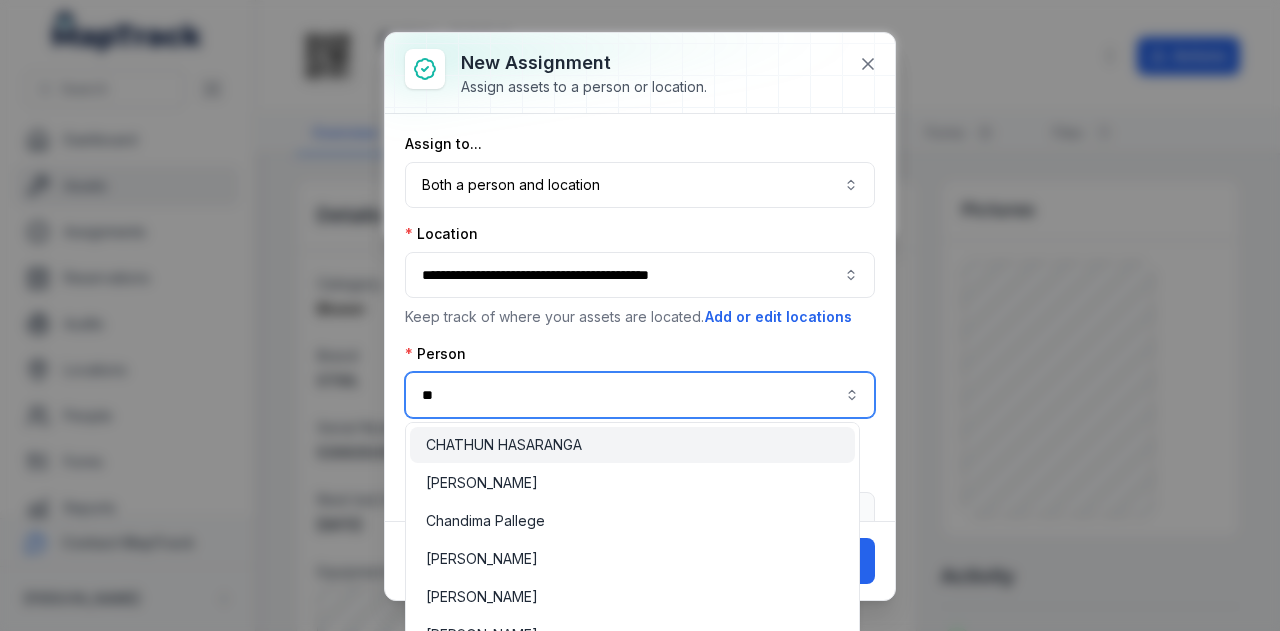 type on "*" 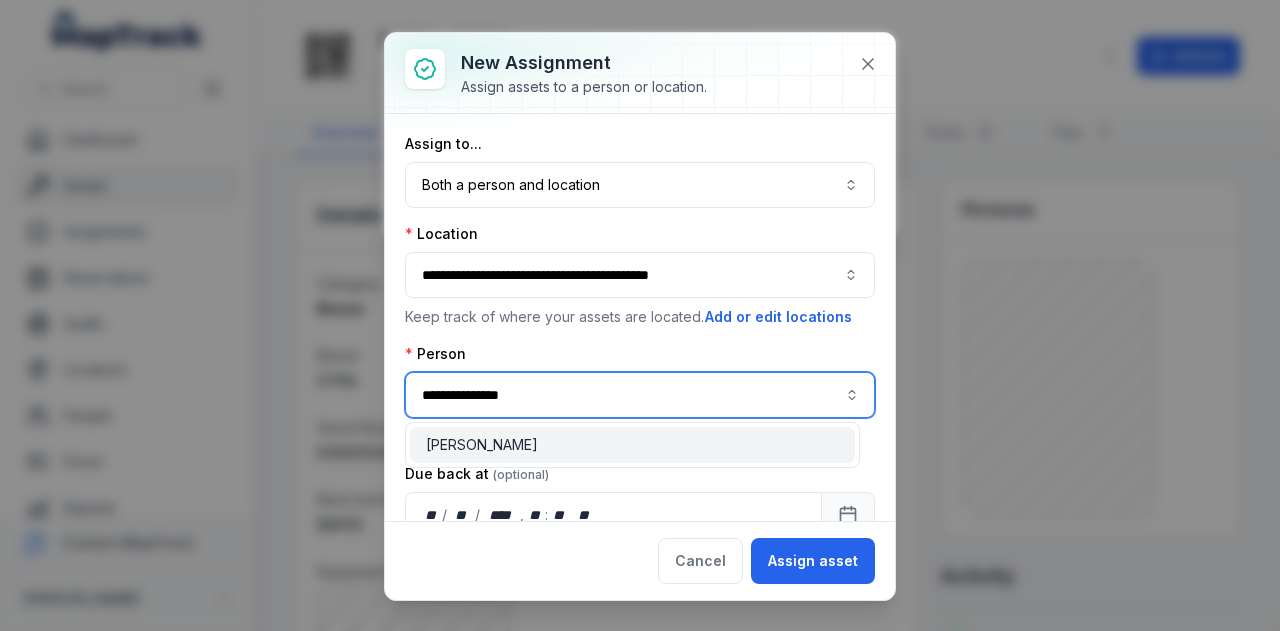 click on "Siddique FISHER" at bounding box center [482, 445] 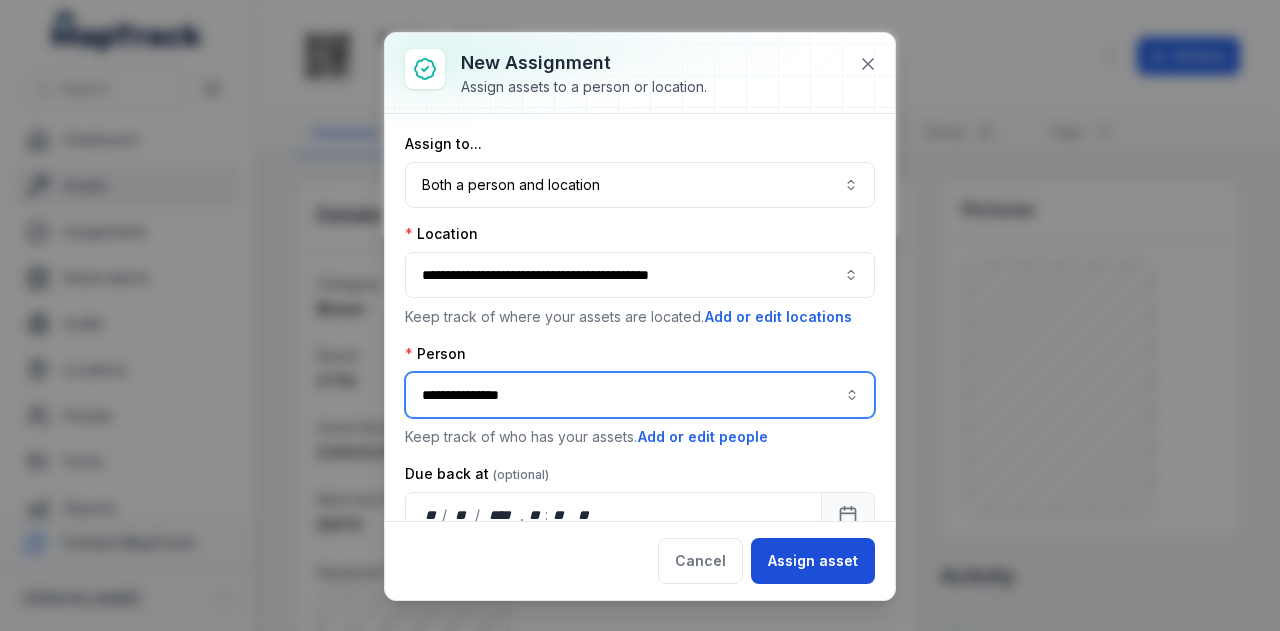 type on "**********" 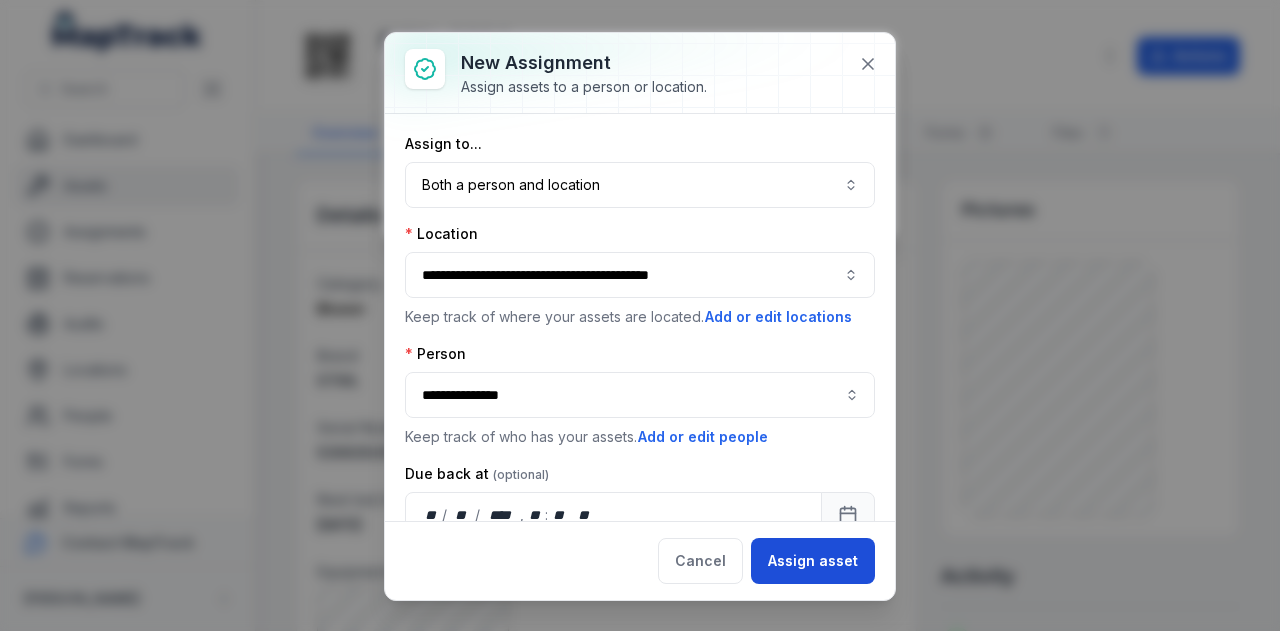 click on "Assign asset" at bounding box center [813, 561] 